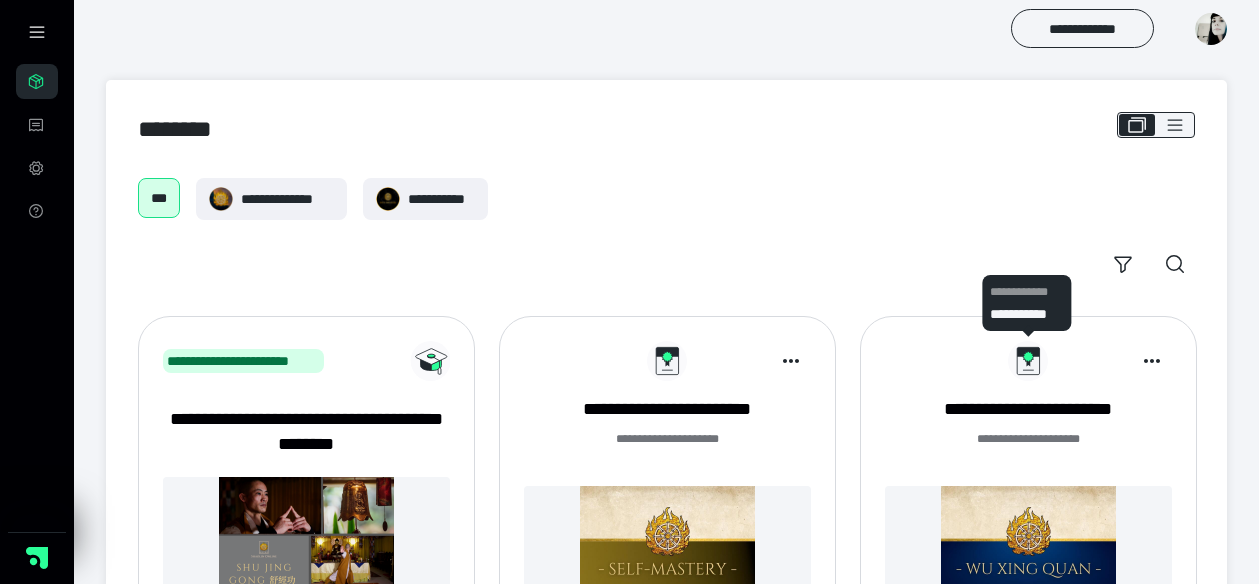 scroll, scrollTop: 0, scrollLeft: 0, axis: both 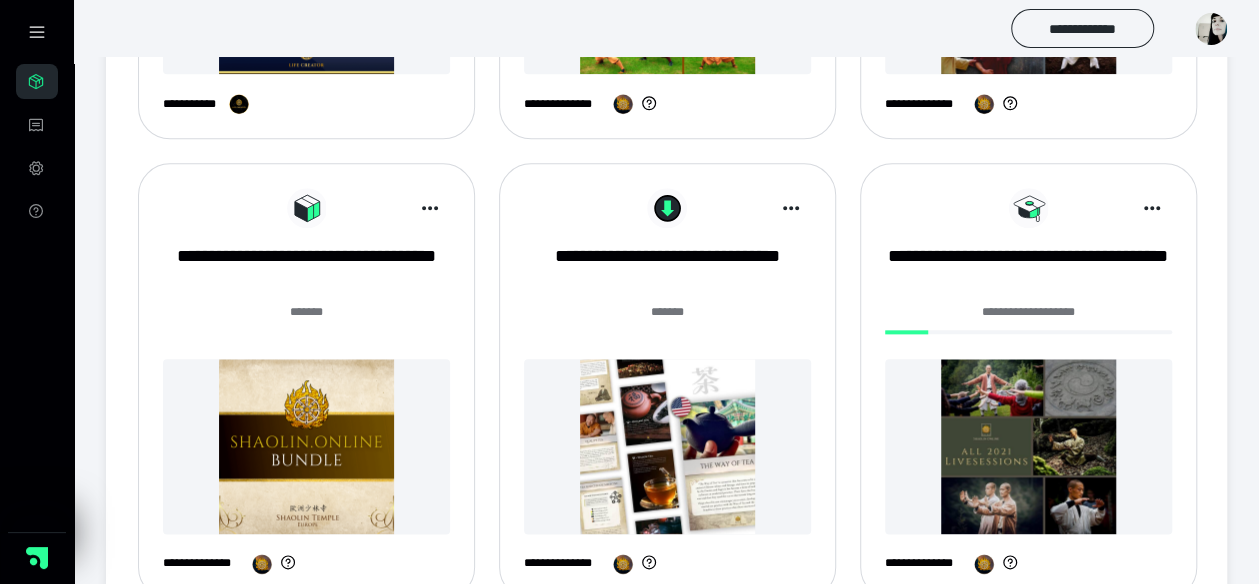 click at bounding box center (306, 446) 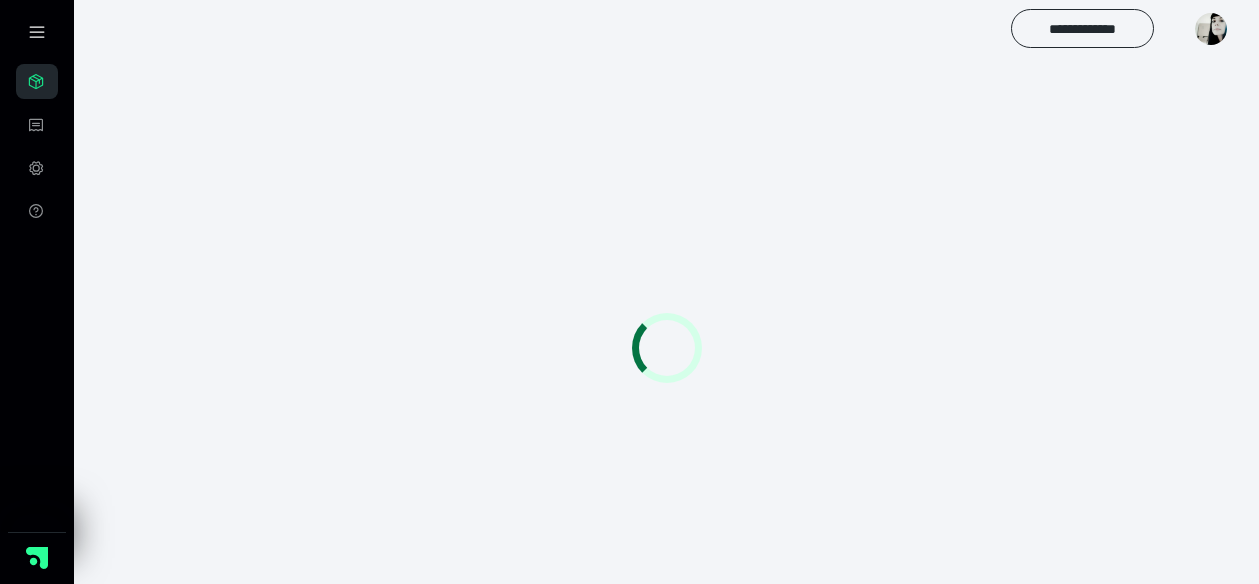 scroll, scrollTop: 0, scrollLeft: 0, axis: both 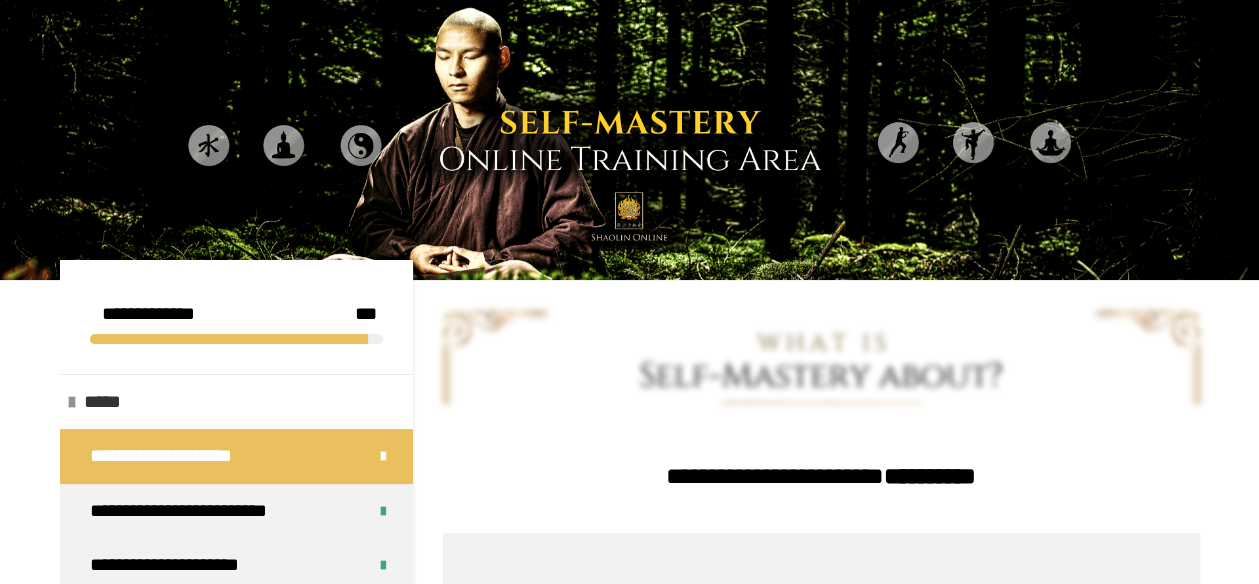 click on "*****" at bounding box center [236, 402] 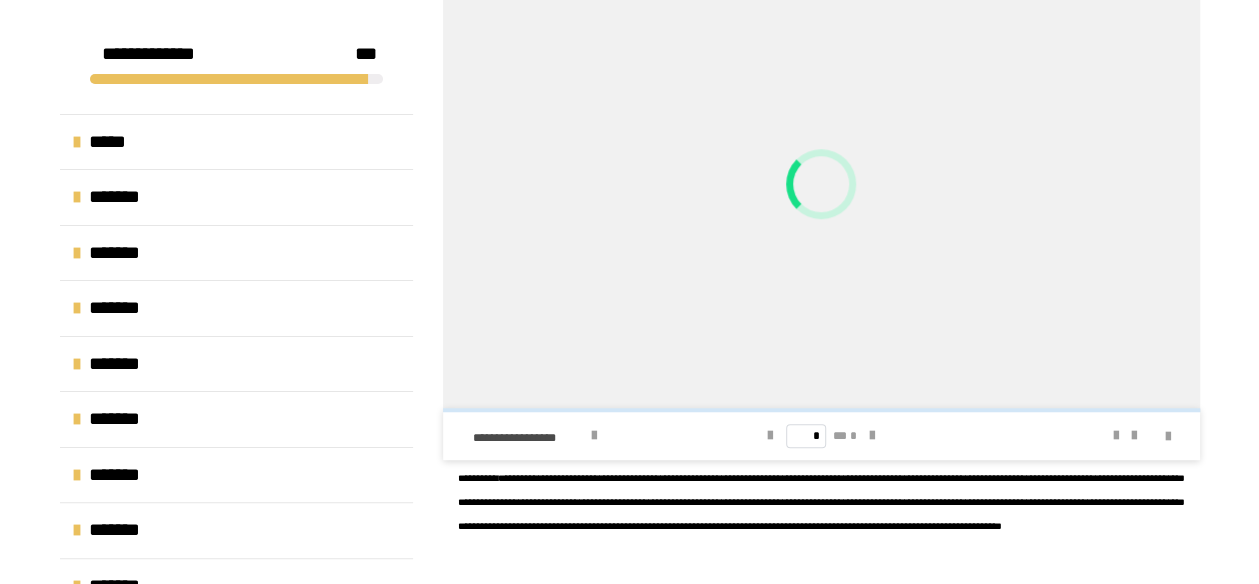 scroll, scrollTop: 613, scrollLeft: 0, axis: vertical 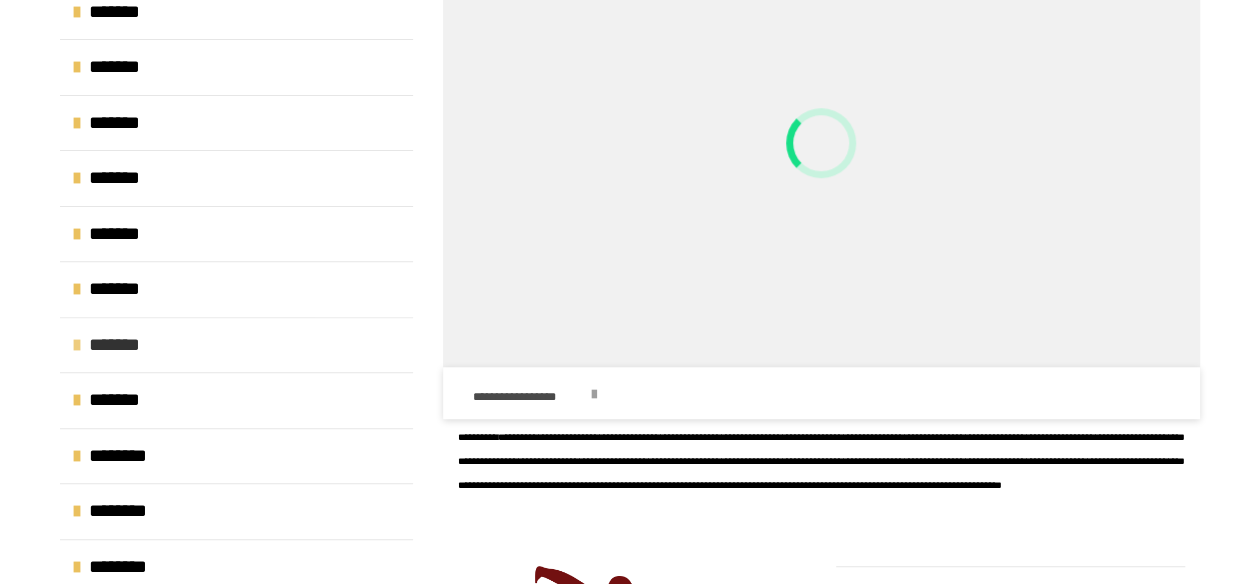 click on "*******" at bounding box center (236, 345) 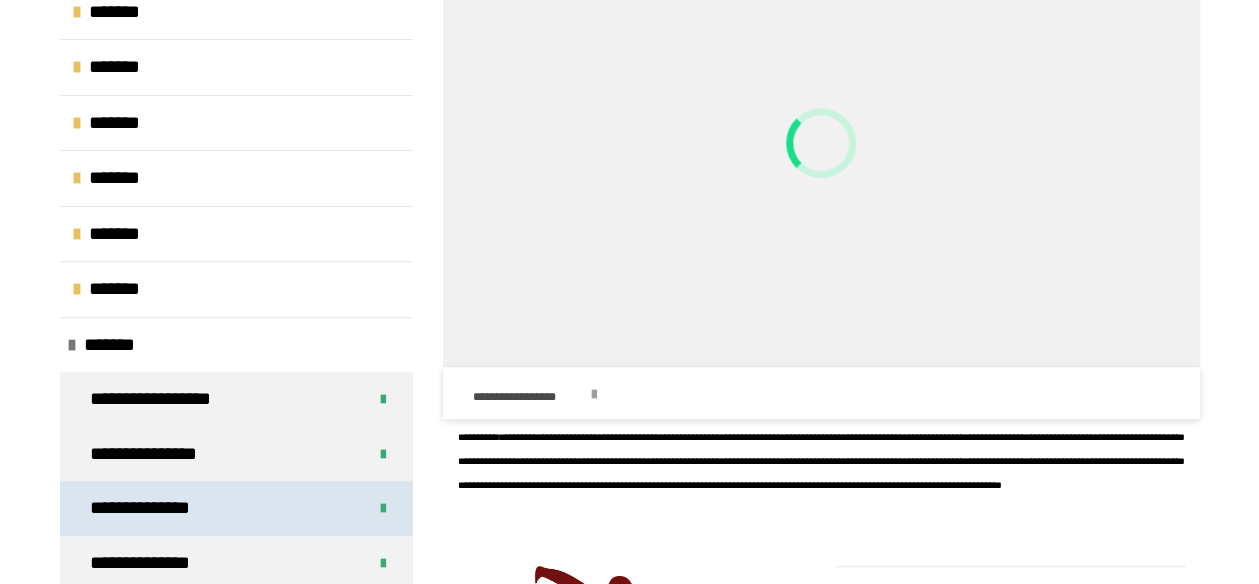 click on "**********" at bounding box center (236, 508) 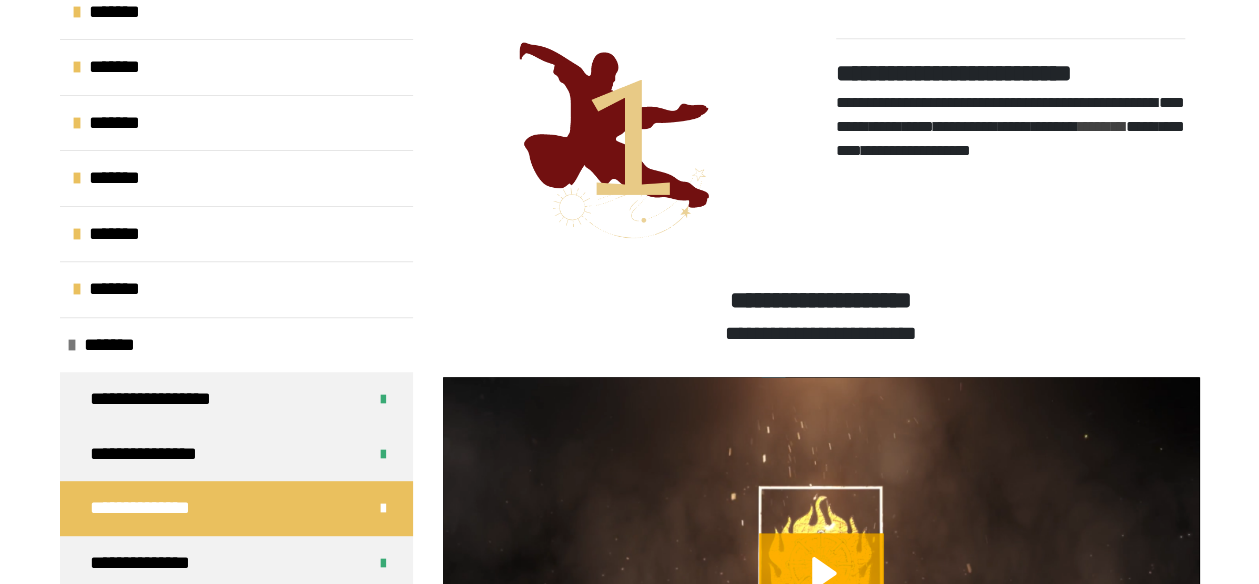 scroll, scrollTop: 470, scrollLeft: 0, axis: vertical 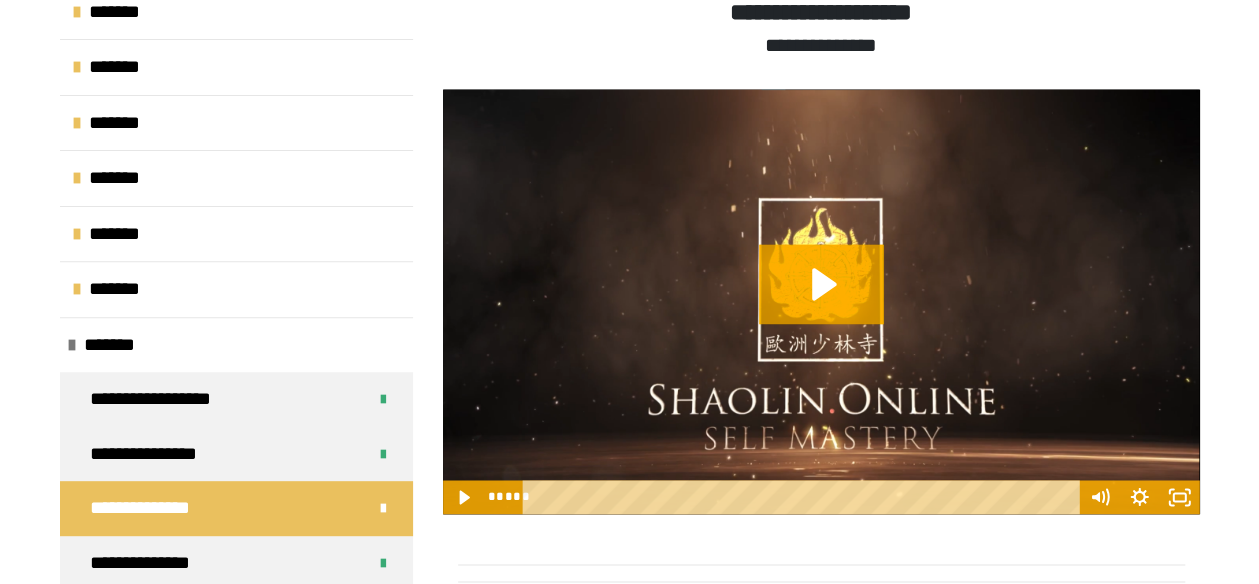 click at bounding box center [821, 302] 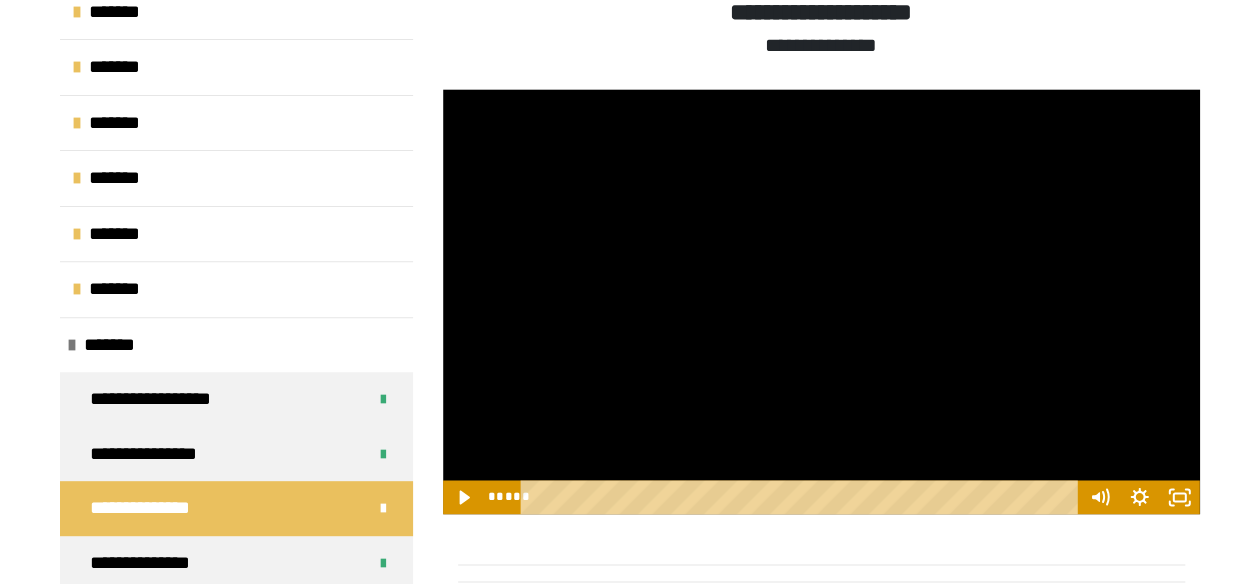 click at bounding box center [821, 302] 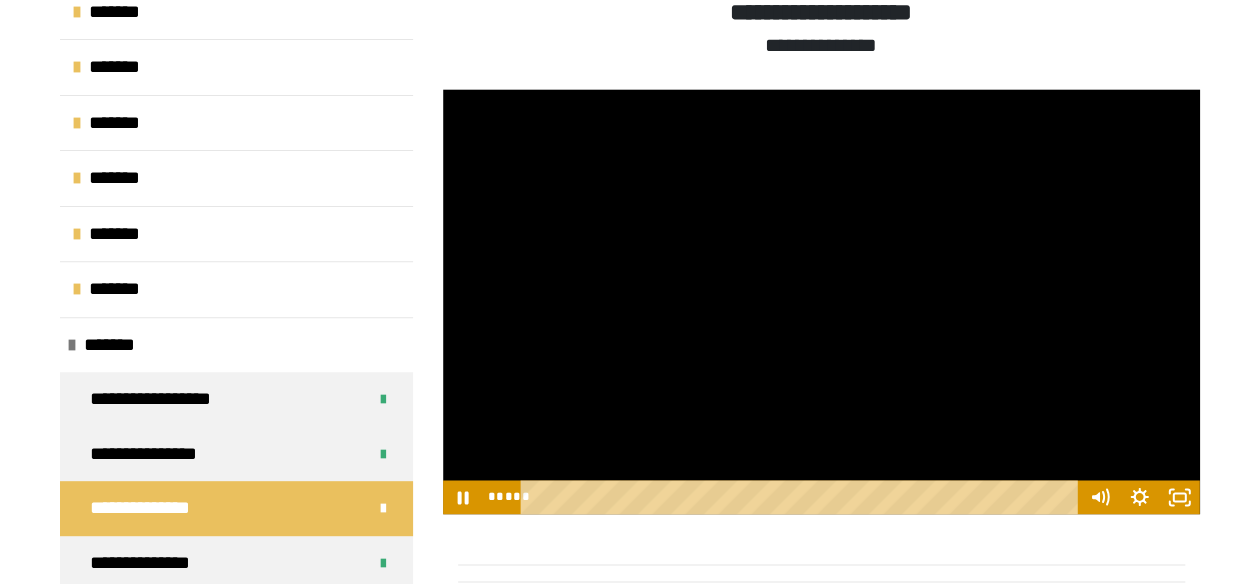 click at bounding box center [821, 302] 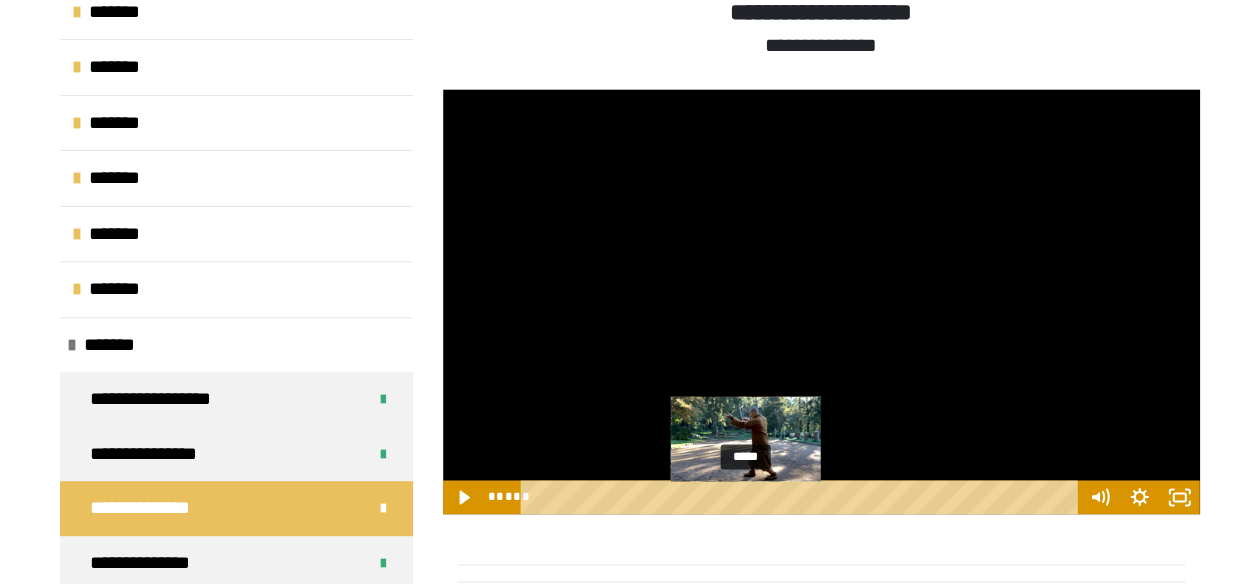 drag, startPoint x: 729, startPoint y: 499, endPoint x: 746, endPoint y: 495, distance: 17.464249 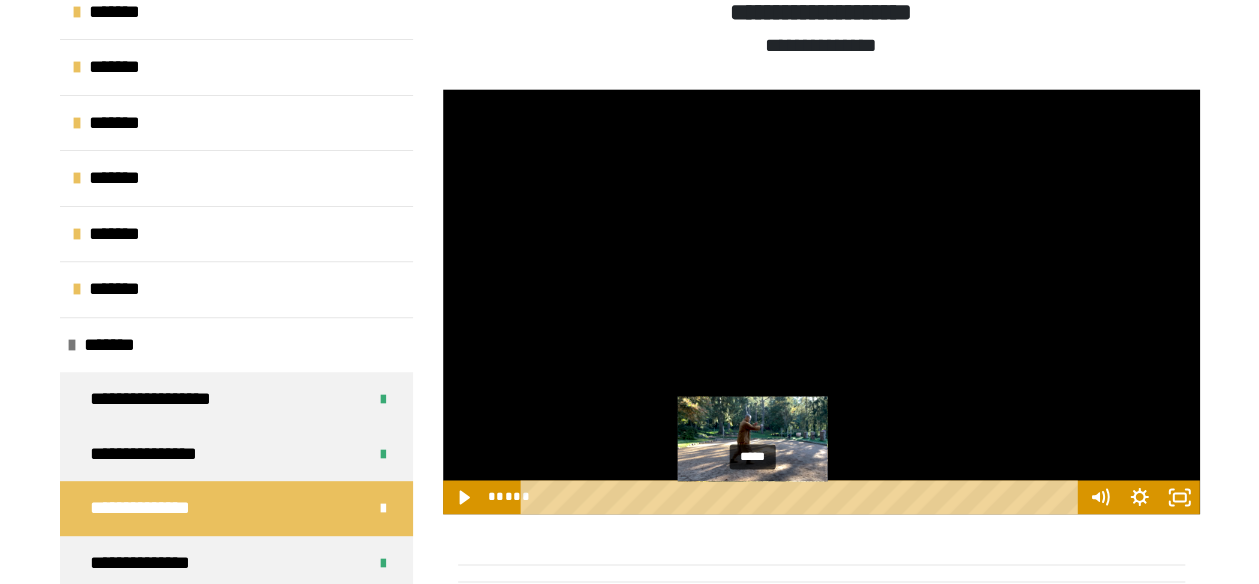 click at bounding box center [752, 497] 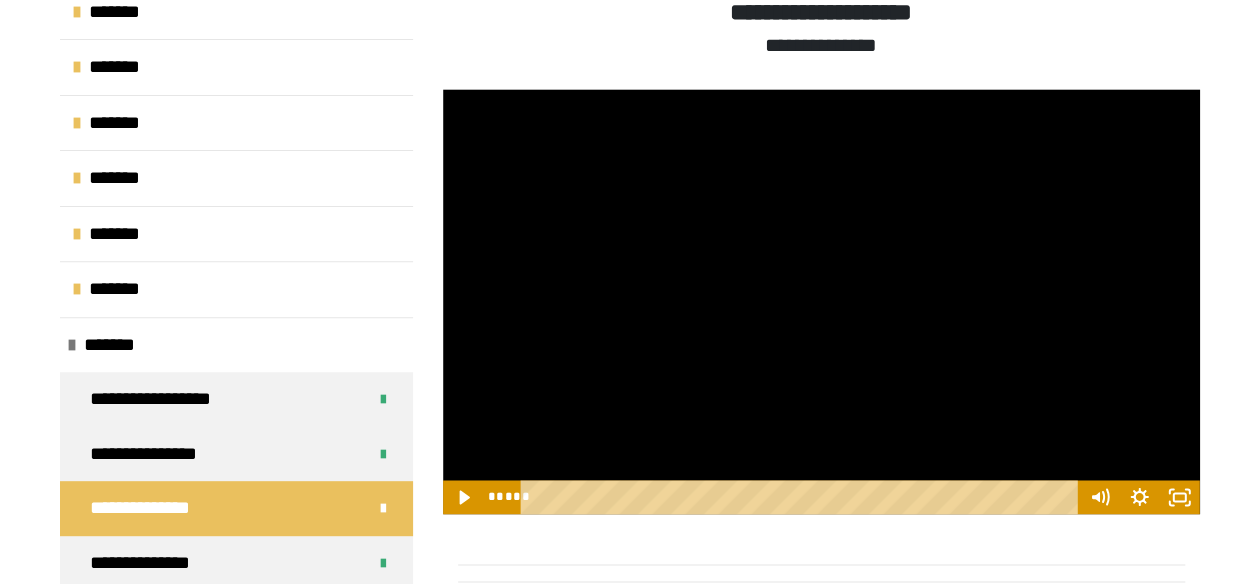 click at bounding box center [821, 302] 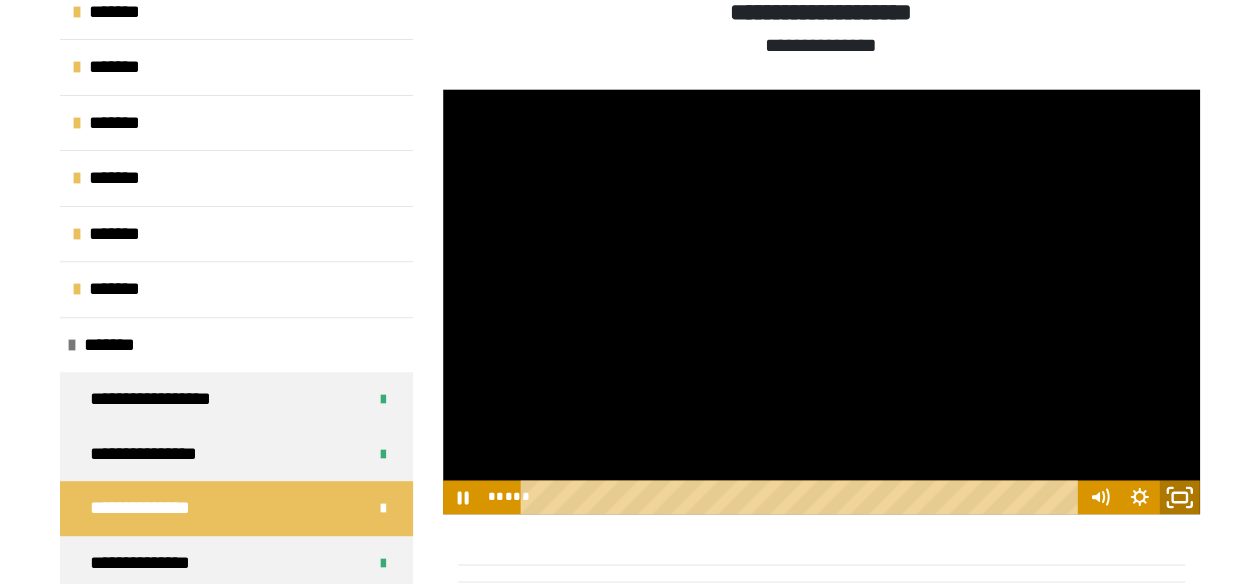 click 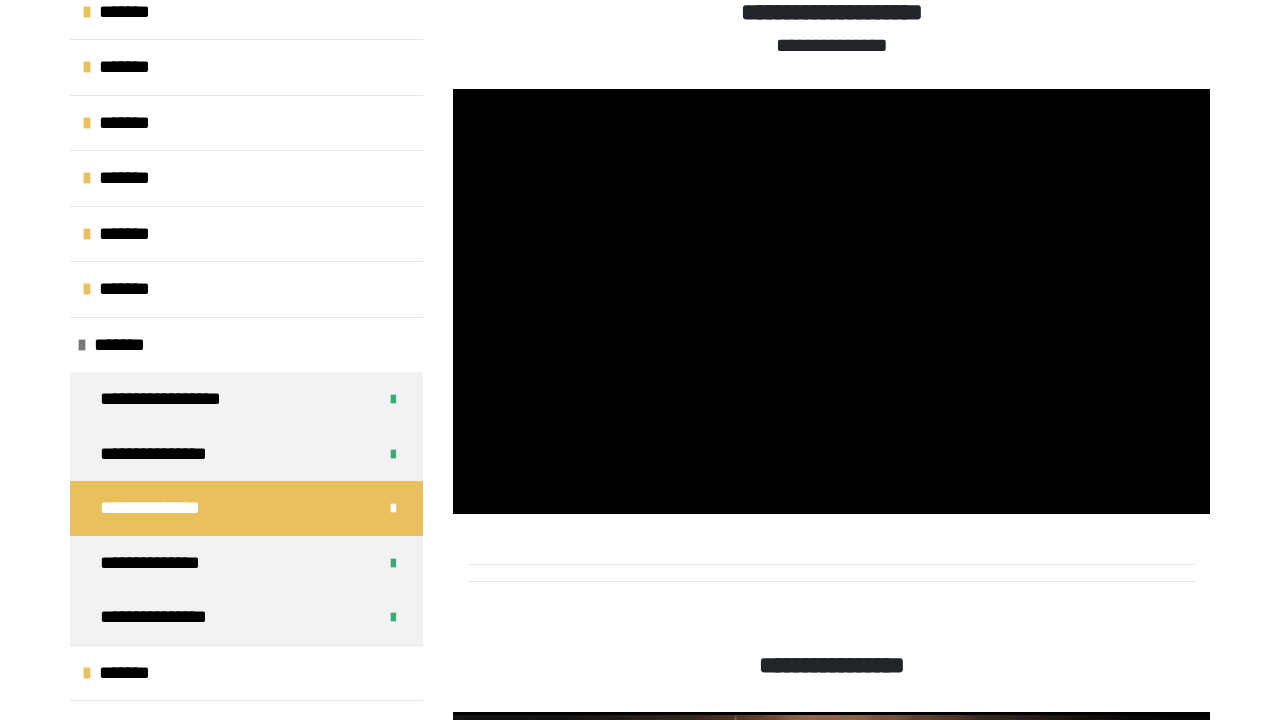 type 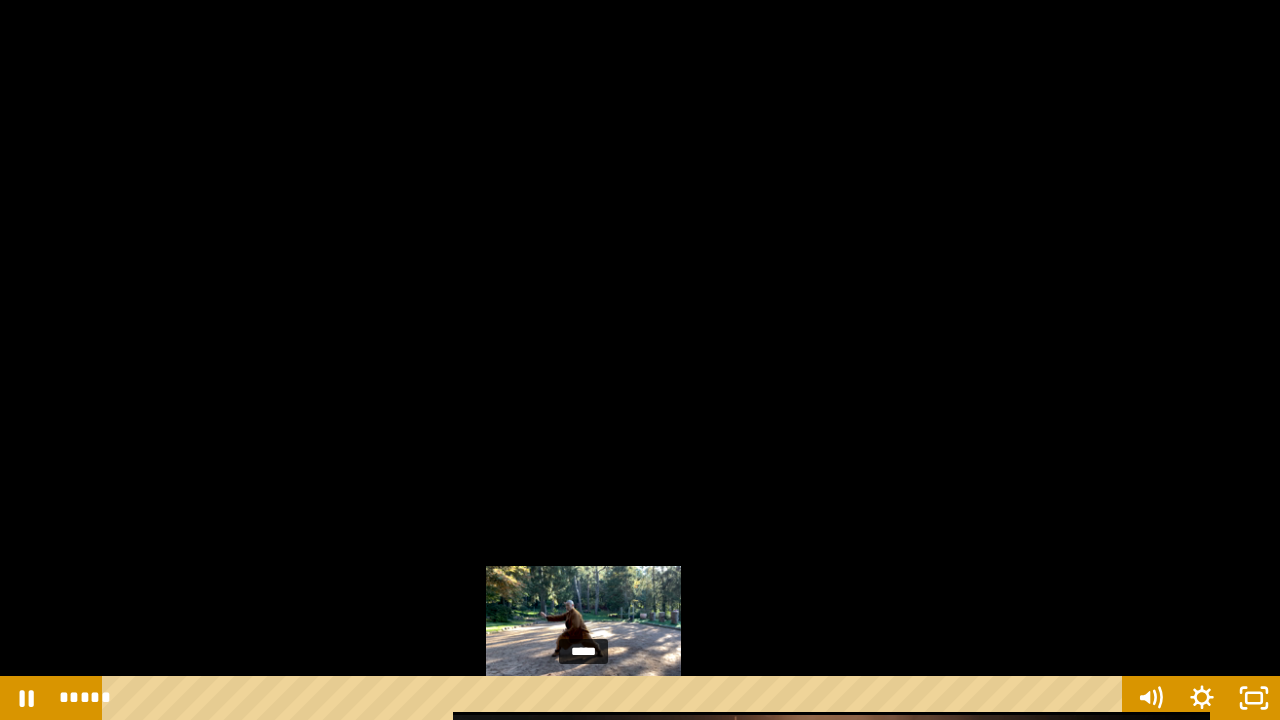 click on "*****" at bounding box center [616, 698] 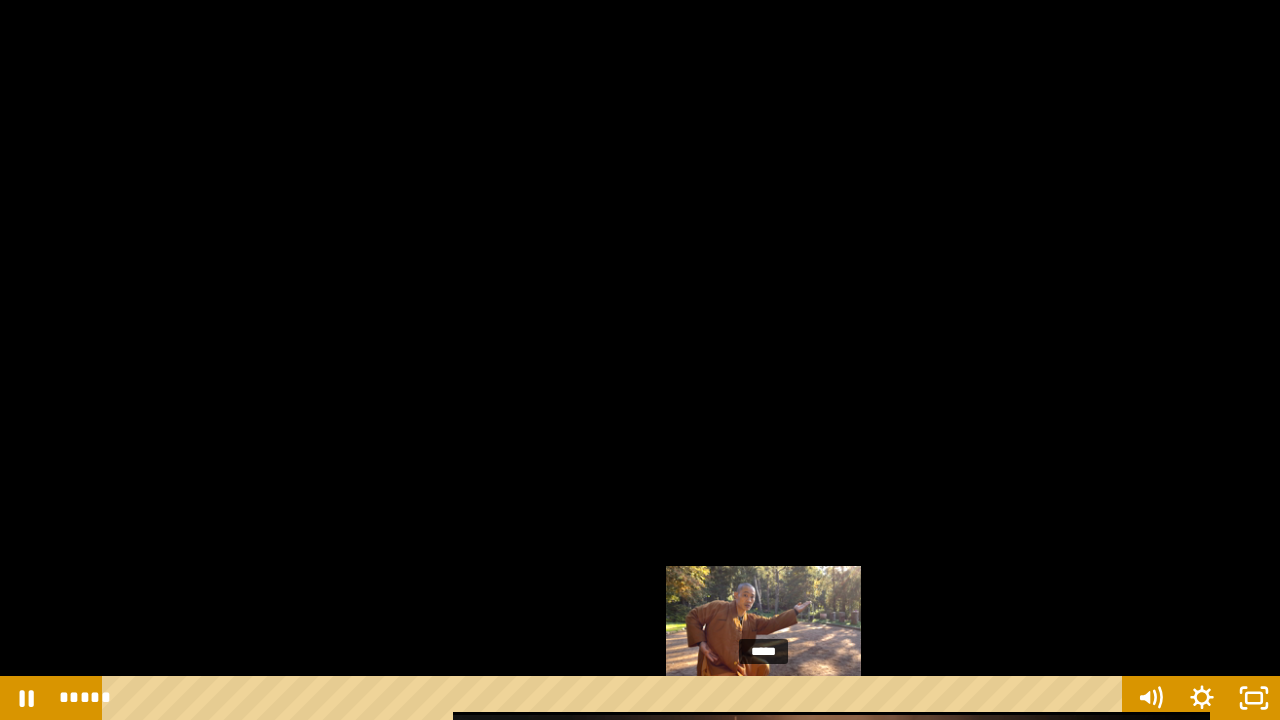 click on "*****" at bounding box center [616, 698] 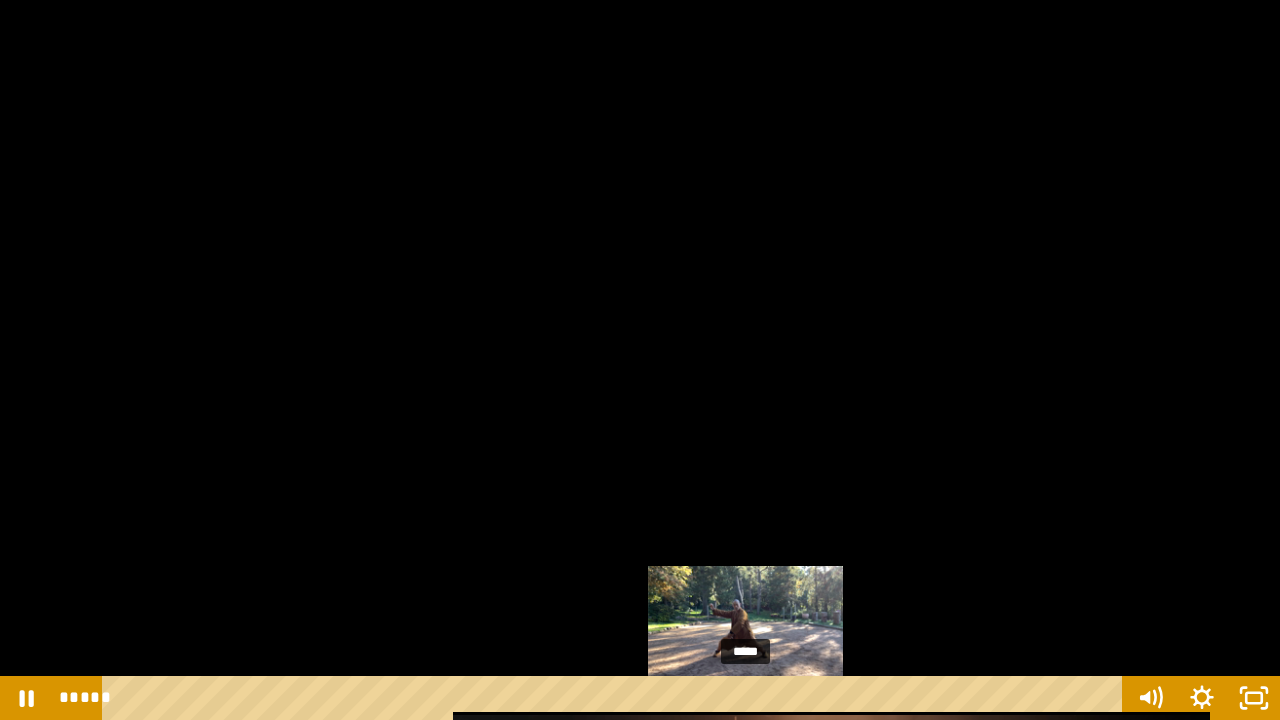 drag, startPoint x: 765, startPoint y: 694, endPoint x: 747, endPoint y: 696, distance: 18.110771 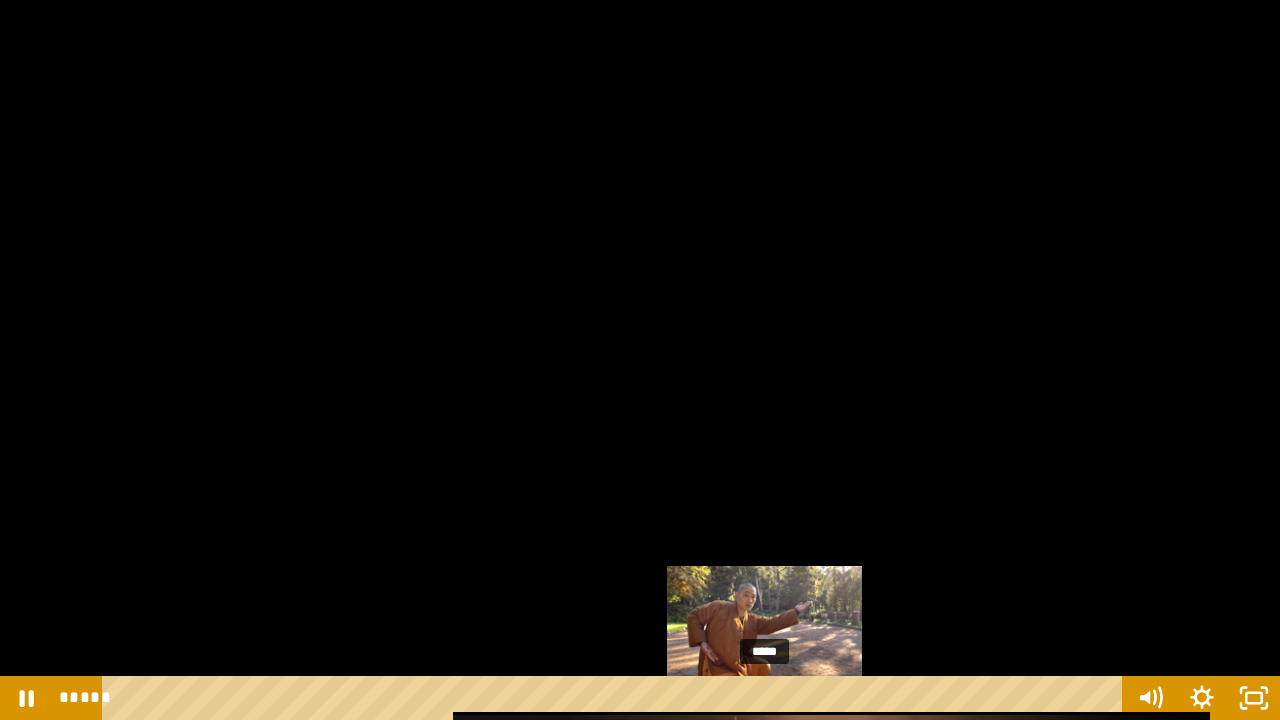 drag, startPoint x: 755, startPoint y: 692, endPoint x: 767, endPoint y: 692, distance: 12 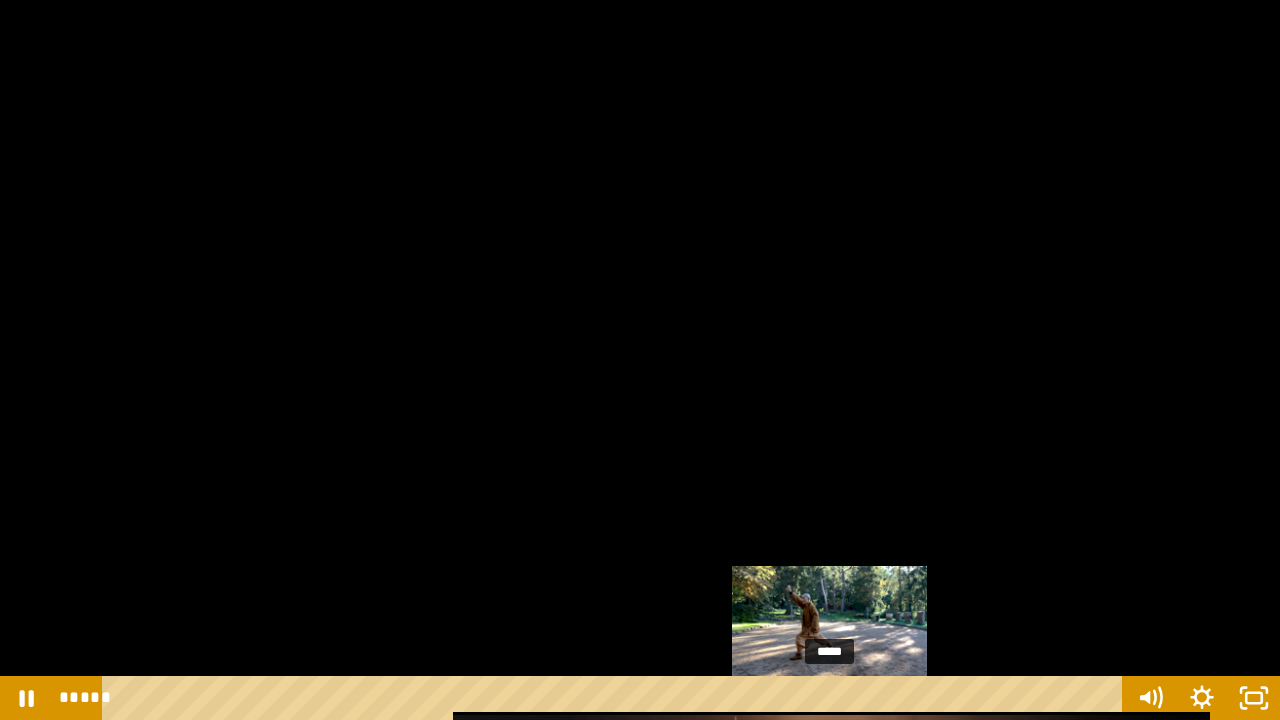 drag, startPoint x: 800, startPoint y: 692, endPoint x: 831, endPoint y: 695, distance: 31.144823 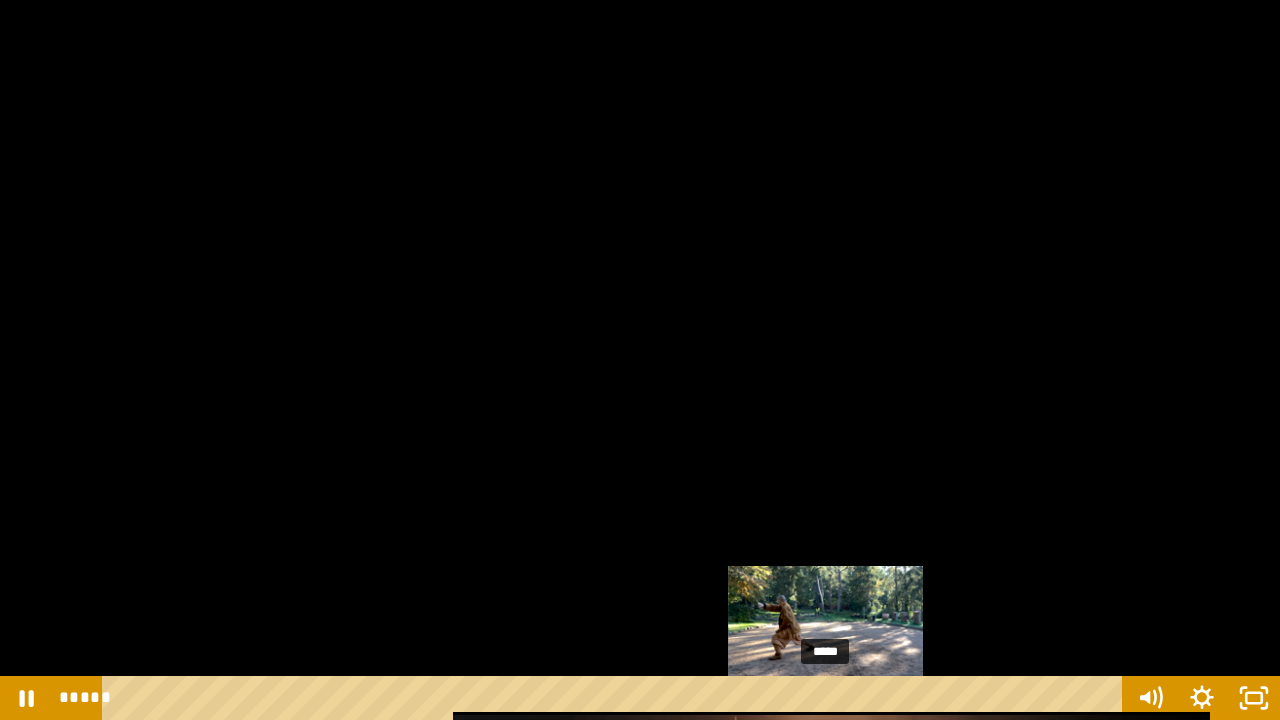 click at bounding box center [825, 698] 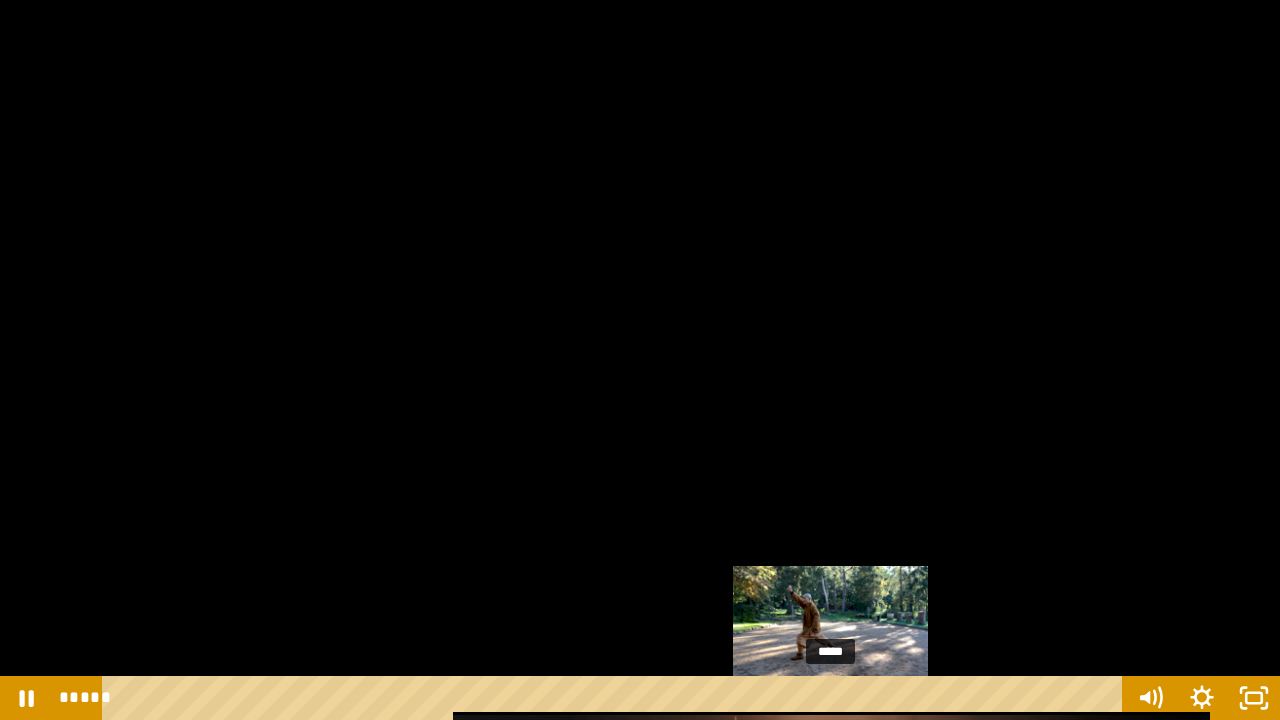drag, startPoint x: 853, startPoint y: 702, endPoint x: 832, endPoint y: 700, distance: 21.095022 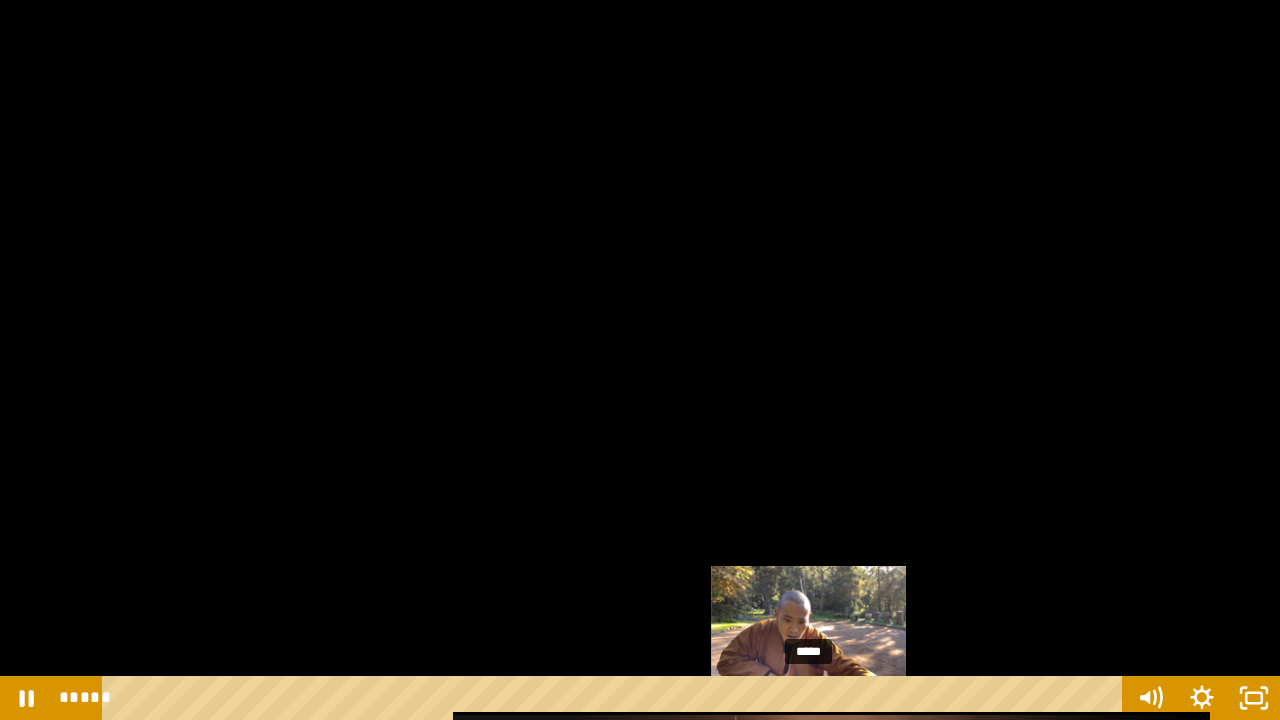 drag, startPoint x: 832, startPoint y: 700, endPoint x: 810, endPoint y: 698, distance: 22.090721 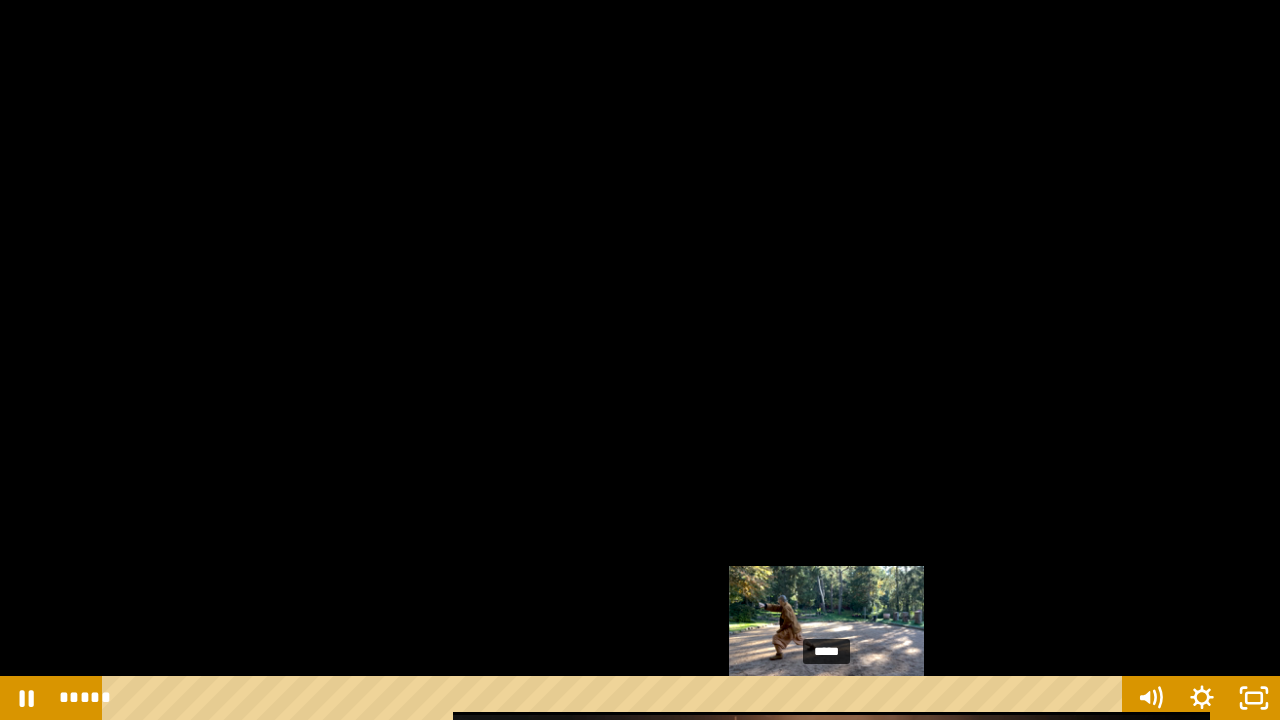drag, startPoint x: 810, startPoint y: 698, endPoint x: 828, endPoint y: 694, distance: 18.439089 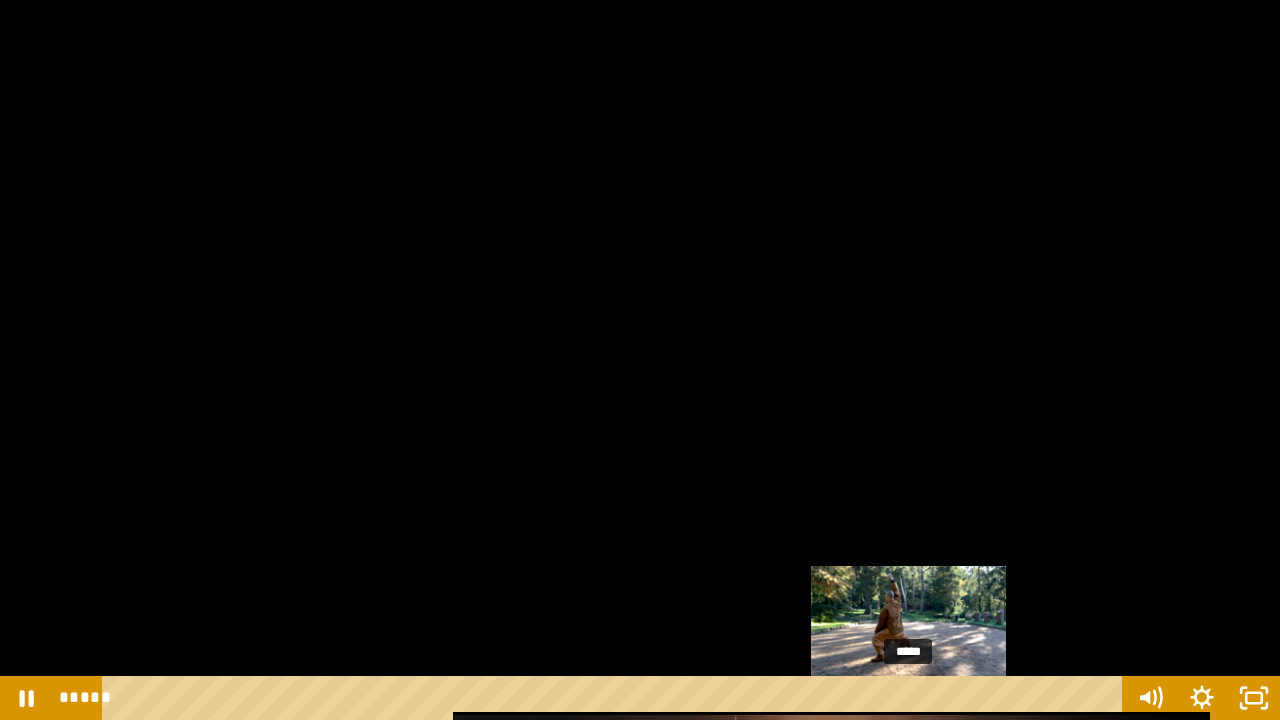 click on "*****" at bounding box center (616, 698) 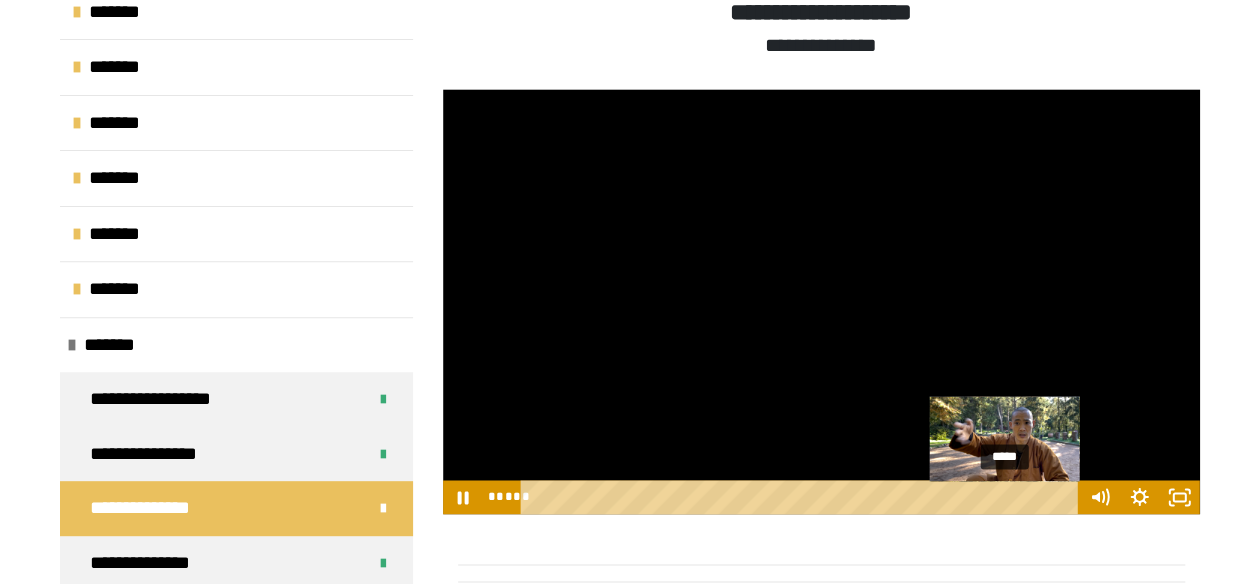 click at bounding box center (1004, 497) 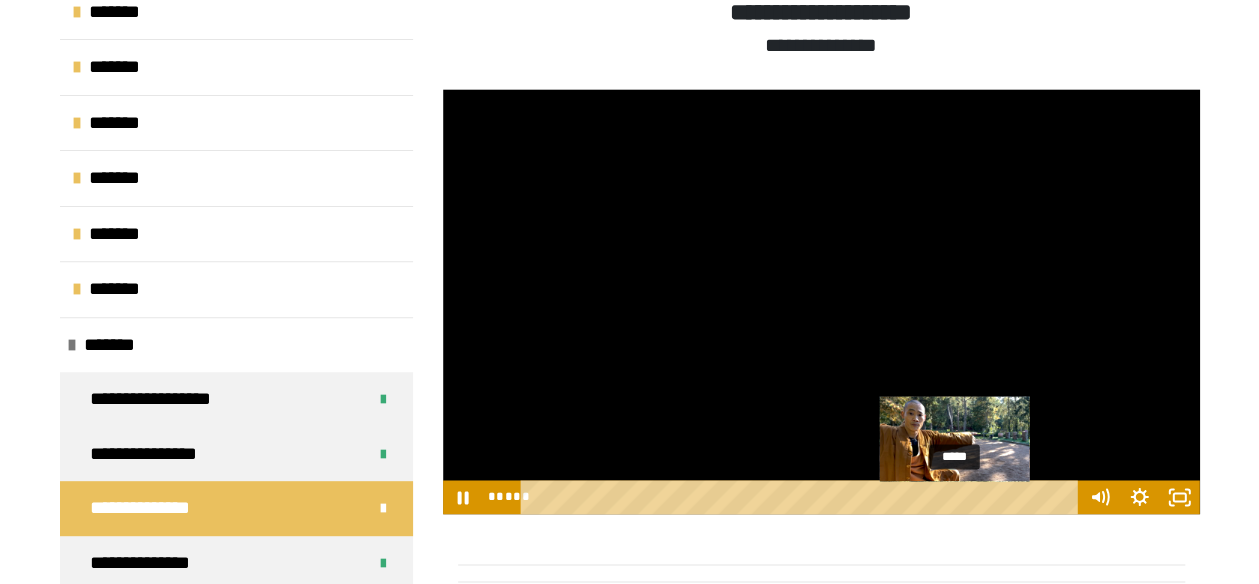 drag, startPoint x: 1006, startPoint y: 499, endPoint x: 956, endPoint y: 497, distance: 50.039986 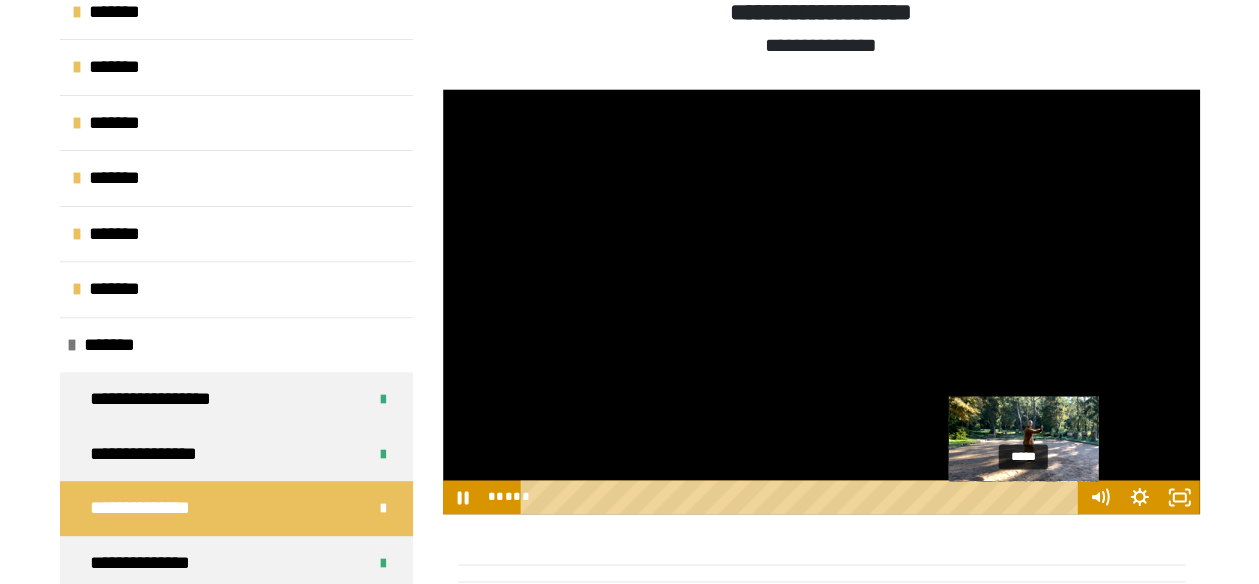 drag, startPoint x: 996, startPoint y: 493, endPoint x: 1025, endPoint y: 495, distance: 29.068884 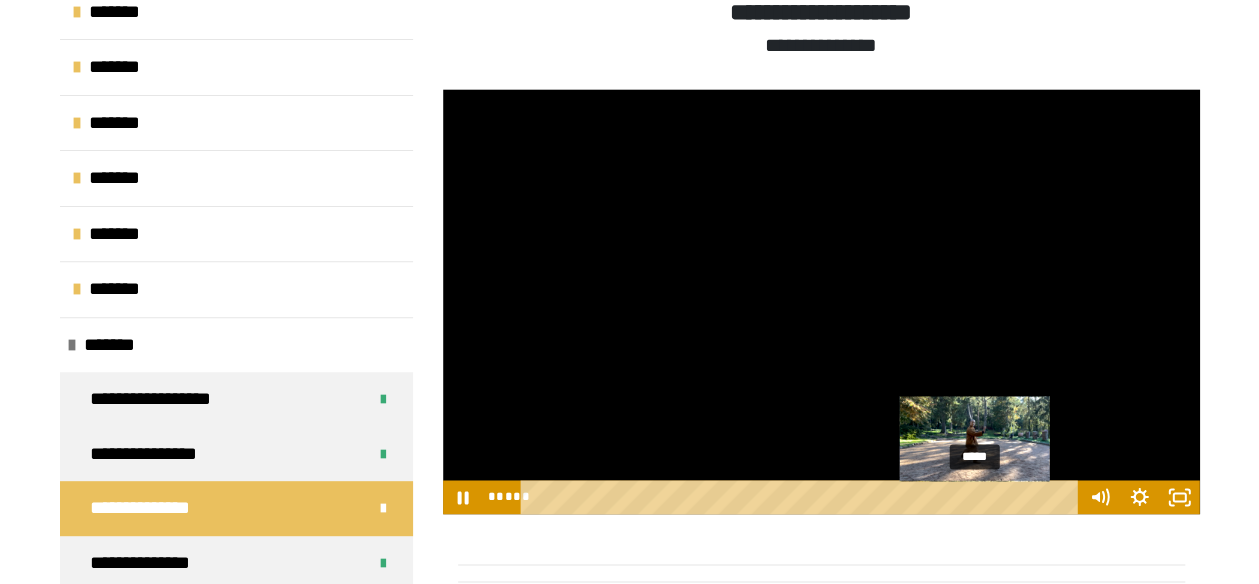 drag, startPoint x: 1028, startPoint y: 497, endPoint x: 976, endPoint y: 499, distance: 52.03845 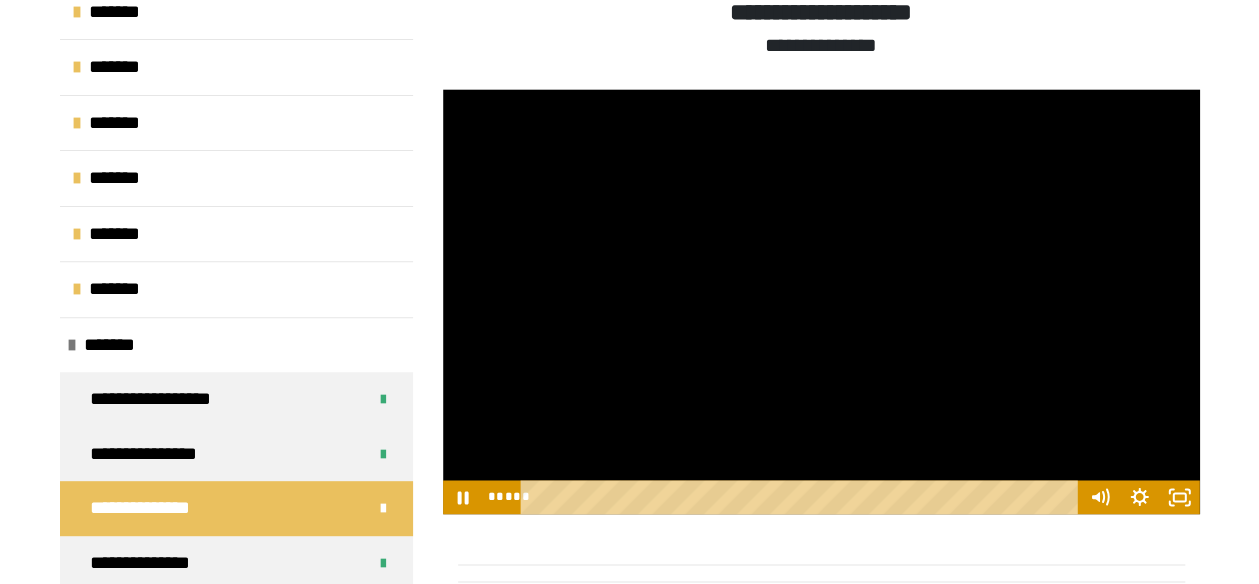 click at bounding box center [821, 302] 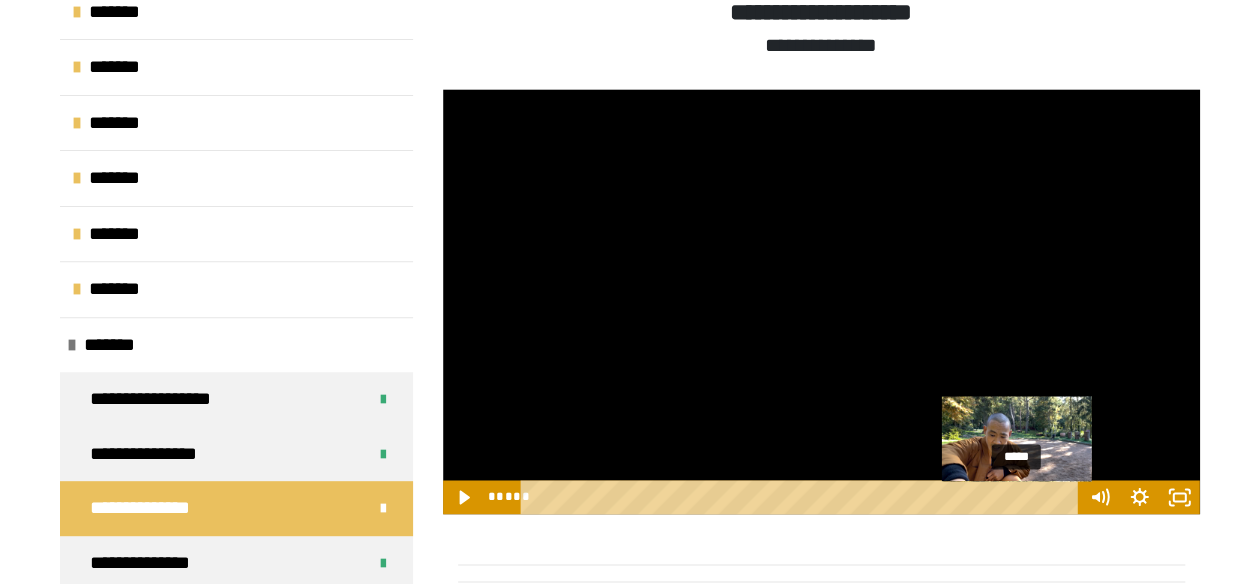 click on "*****" at bounding box center [802, 497] 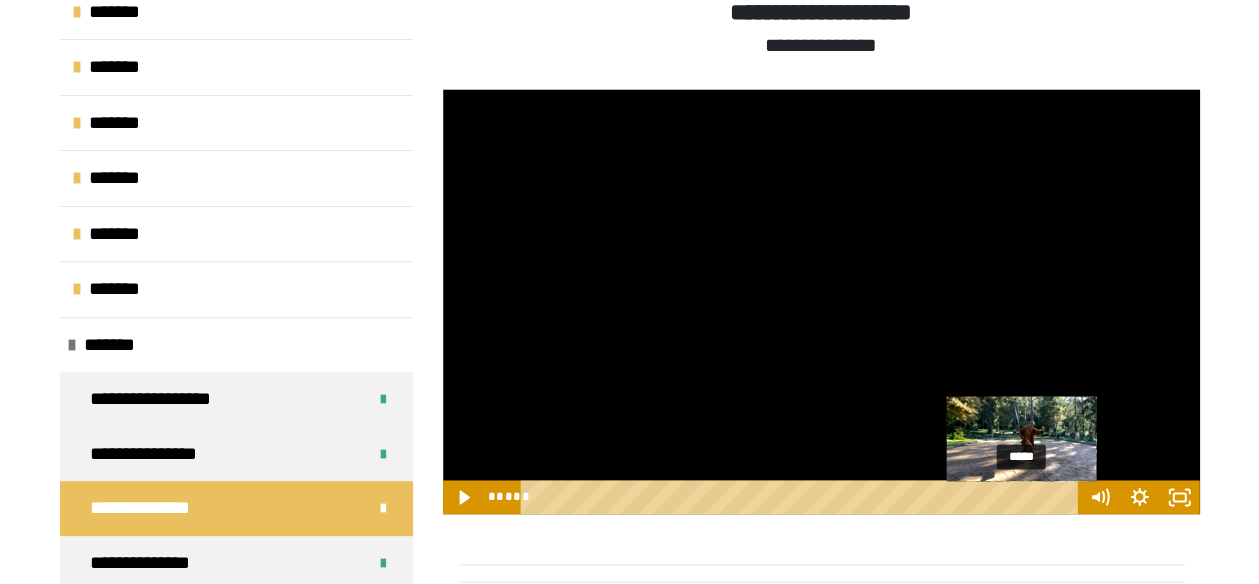 click at bounding box center (1021, 497) 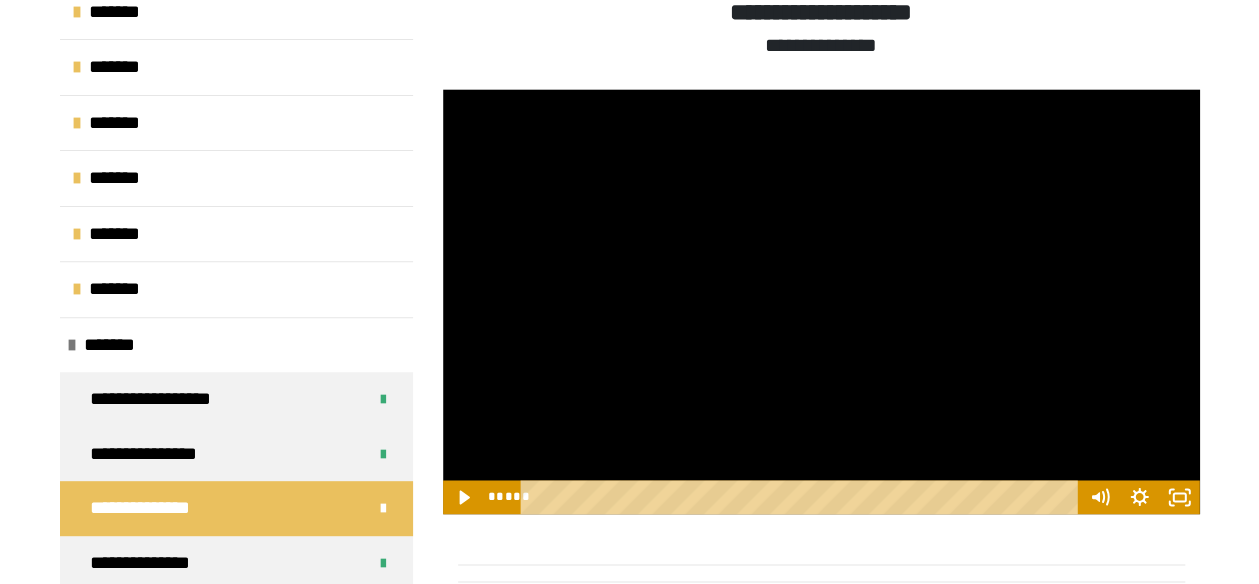 click at bounding box center [821, 302] 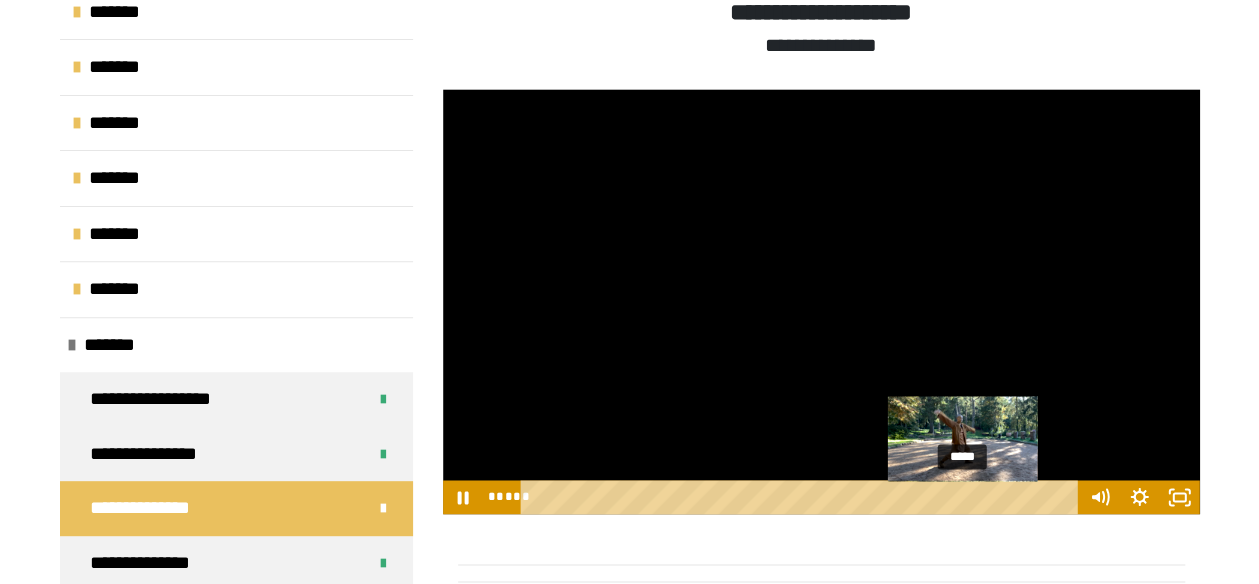 drag, startPoint x: 1026, startPoint y: 493, endPoint x: 964, endPoint y: 494, distance: 62.008064 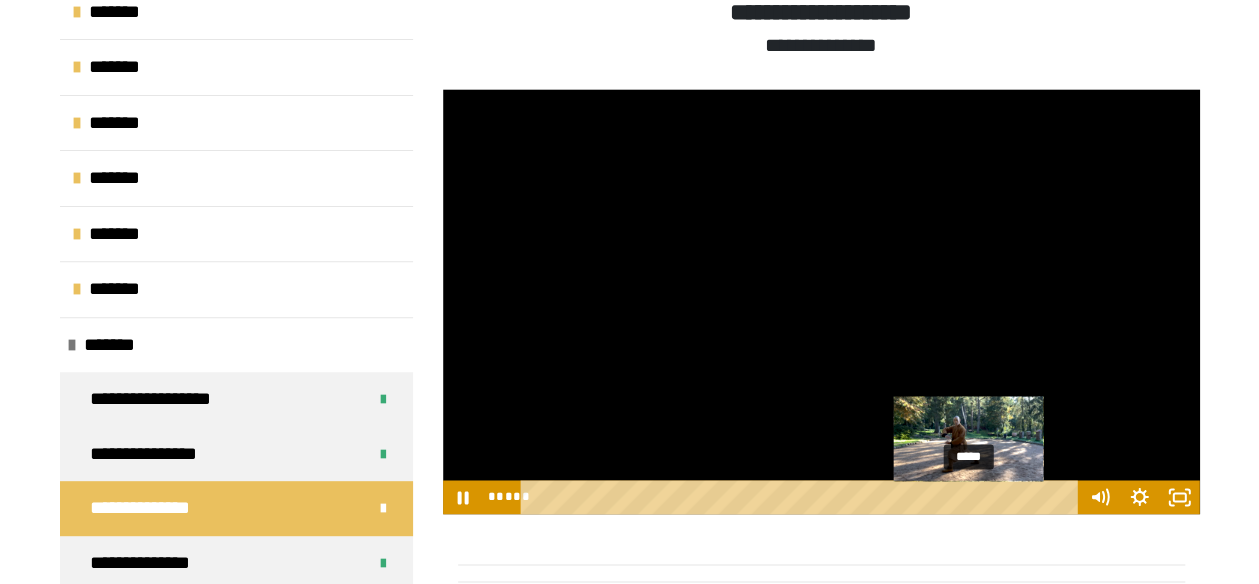 click at bounding box center (968, 497) 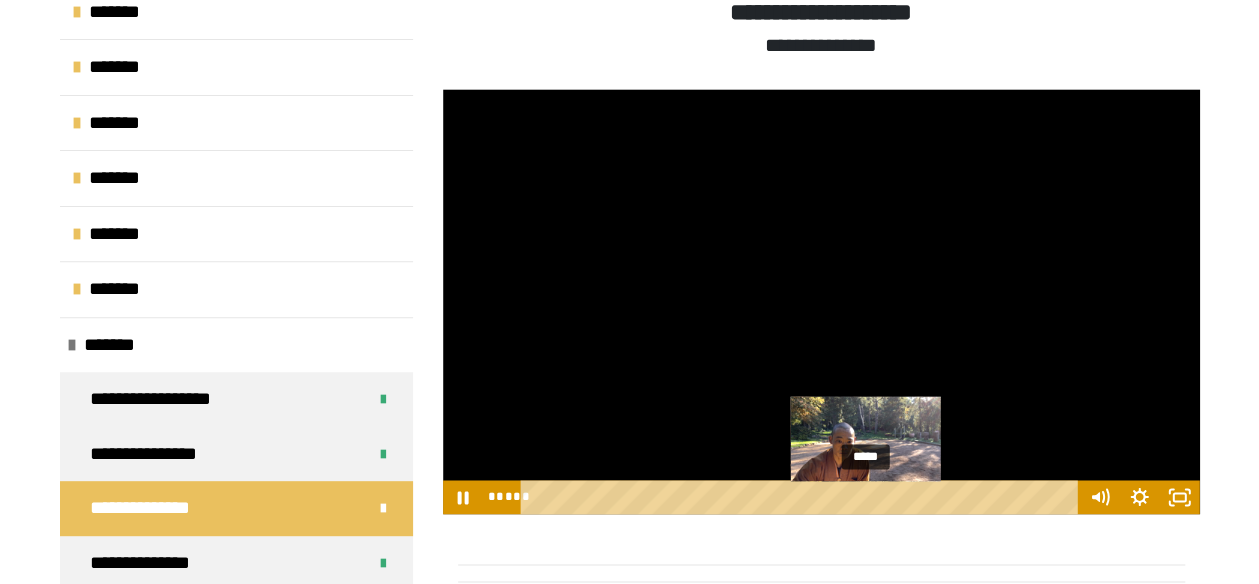 click on "*****" at bounding box center (802, 497) 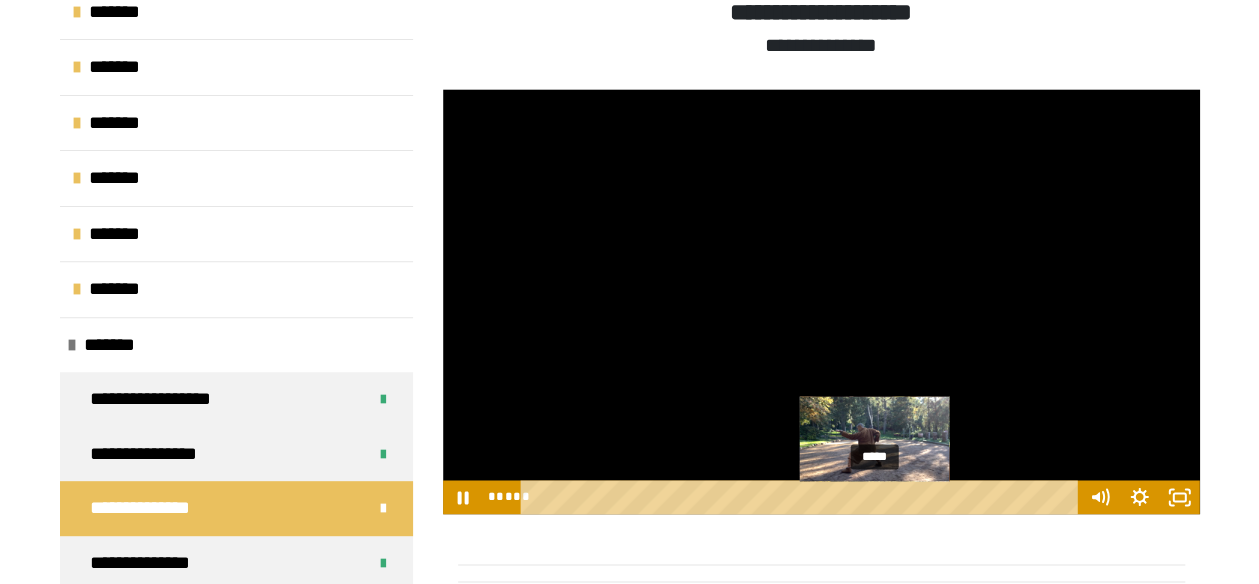 drag, startPoint x: 970, startPoint y: 493, endPoint x: 876, endPoint y: 495, distance: 94.02127 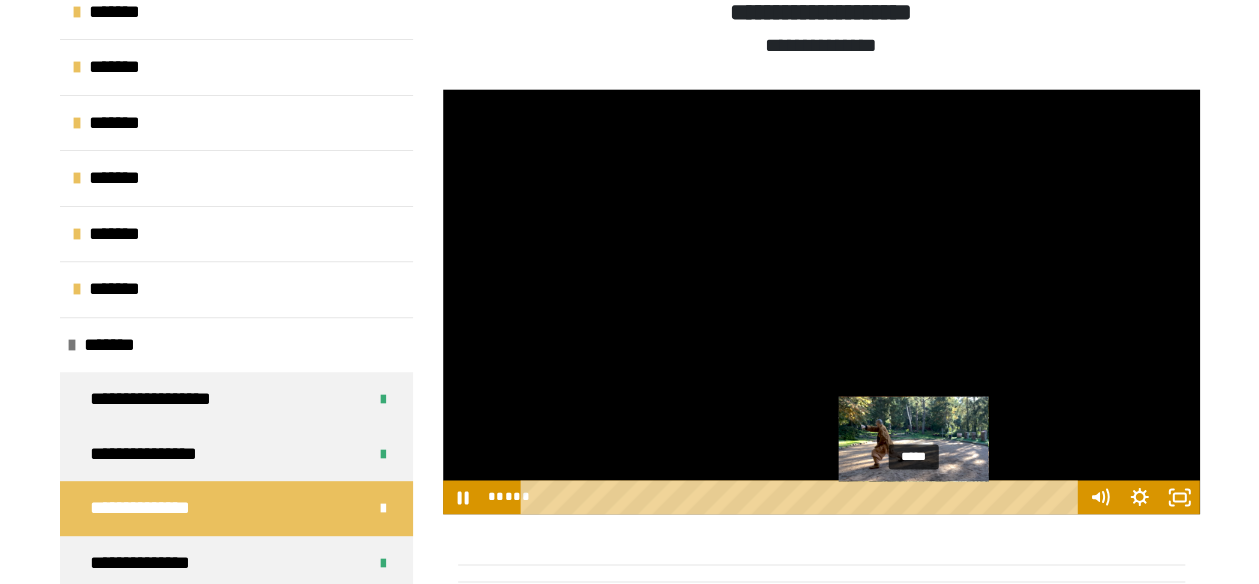 click on "*****" at bounding box center (802, 497) 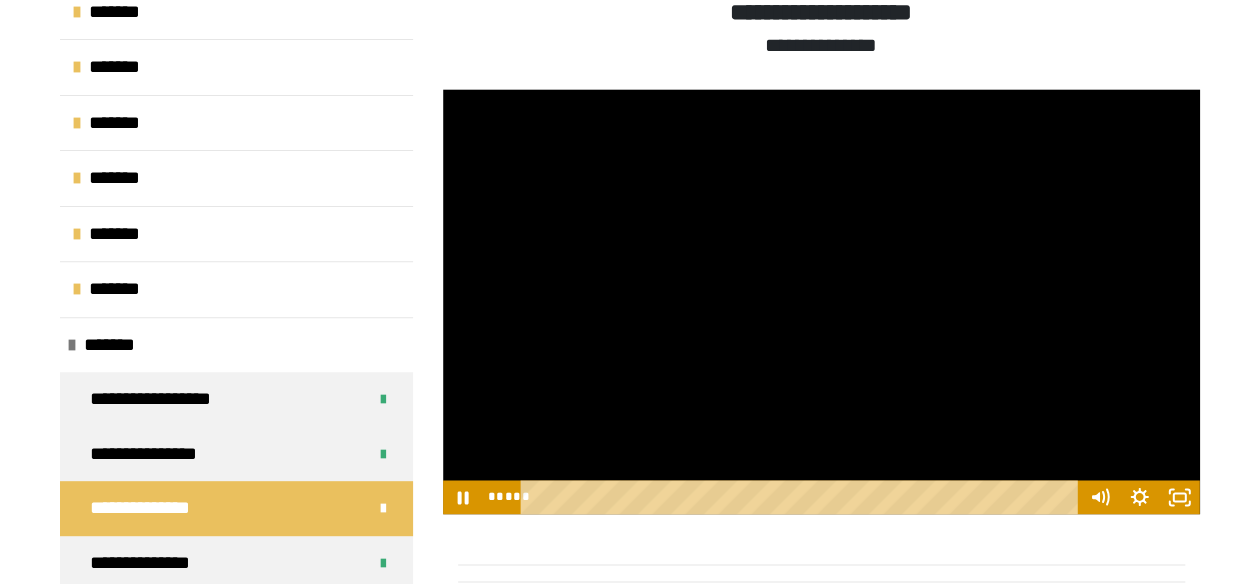 click at bounding box center (821, 302) 